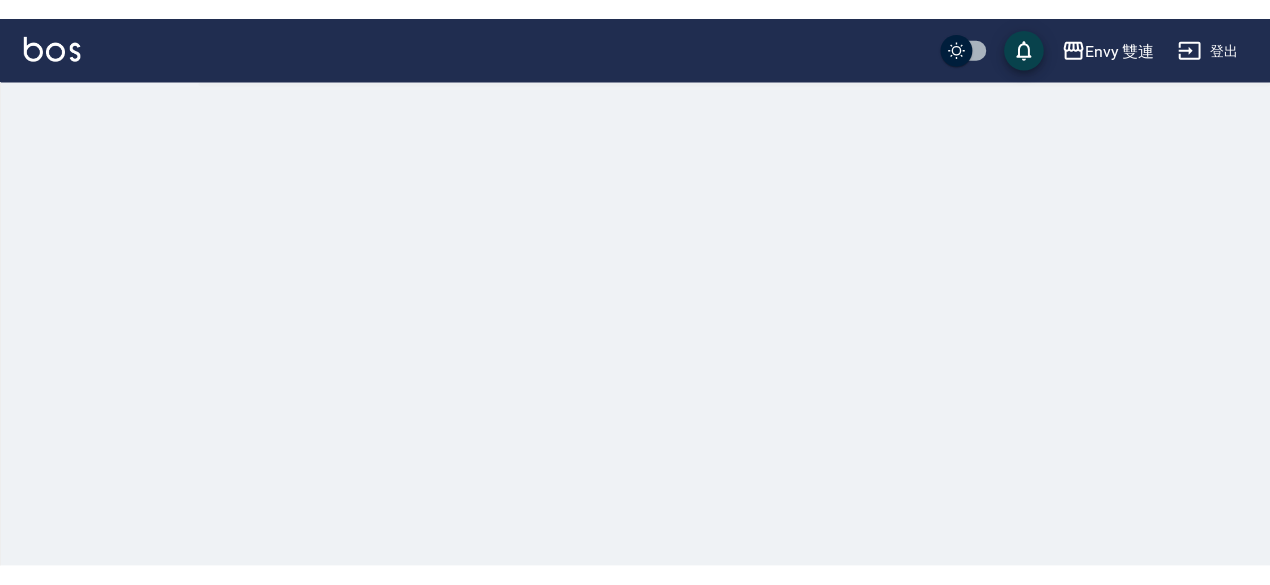 scroll, scrollTop: 0, scrollLeft: 0, axis: both 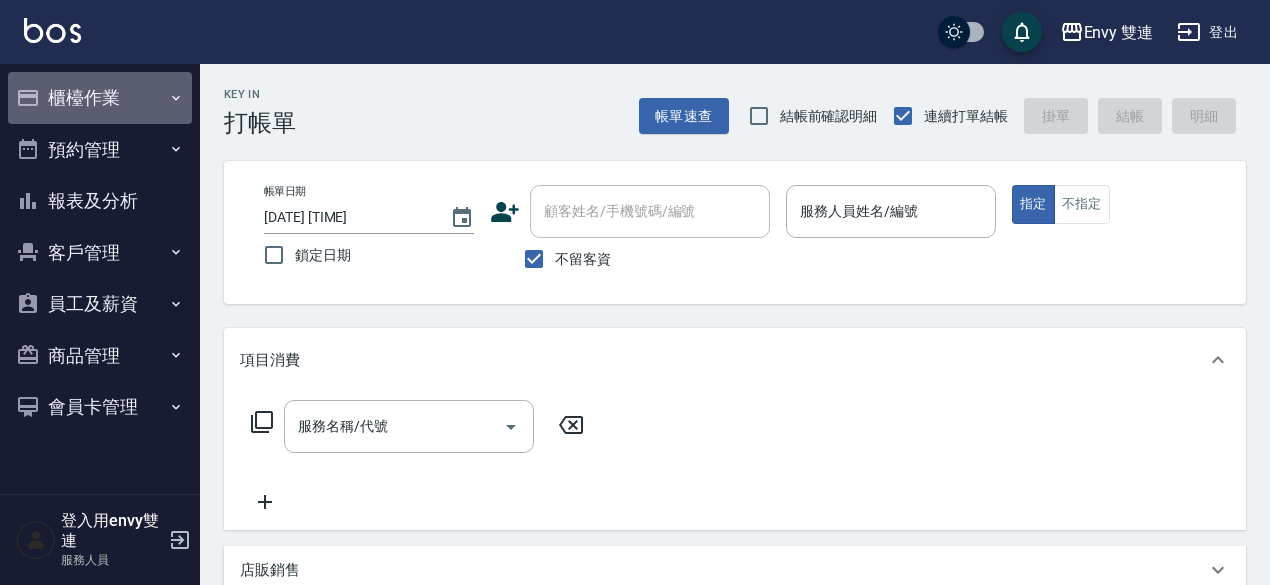 click on "櫃檯作業" at bounding box center (100, 98) 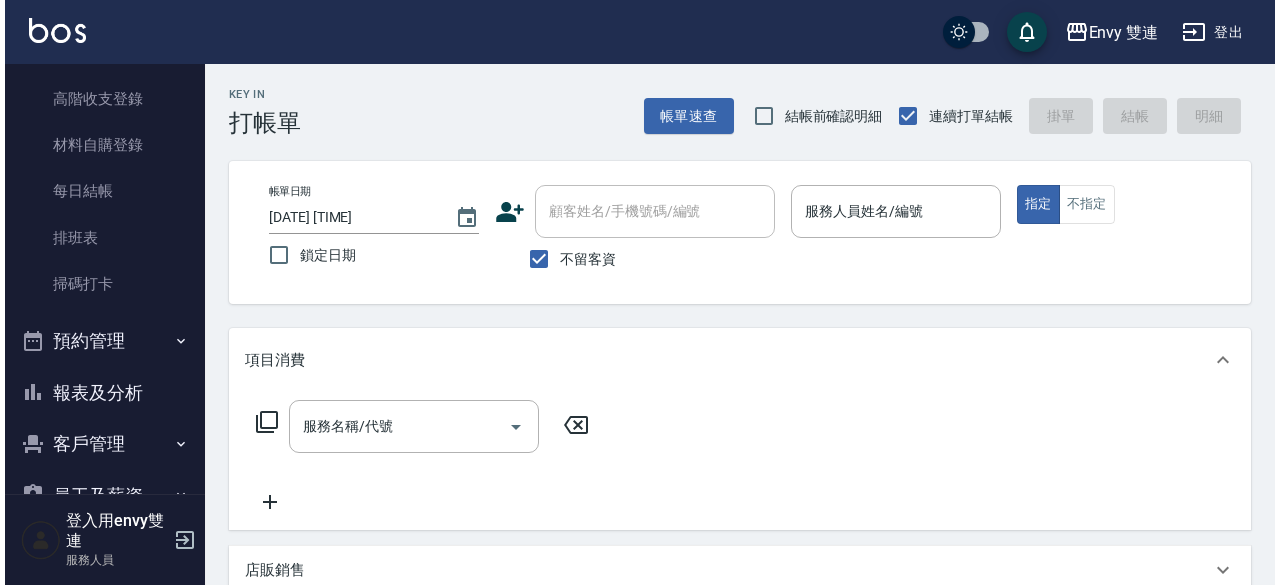 scroll, scrollTop: 288, scrollLeft: 0, axis: vertical 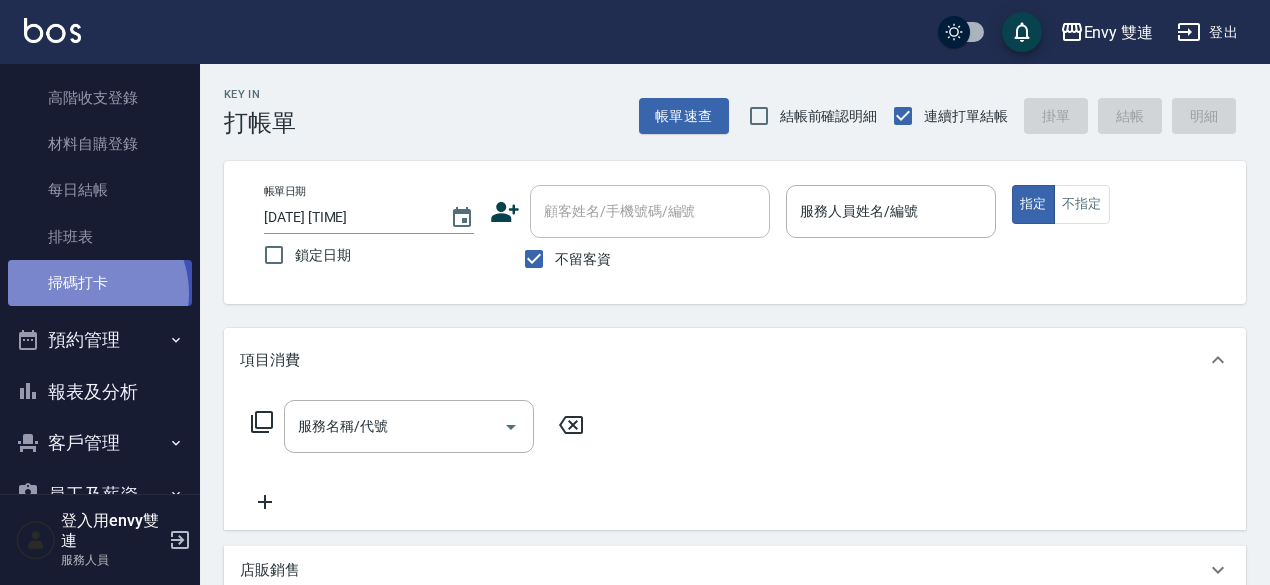 click on "掃碼打卡" at bounding box center [100, 283] 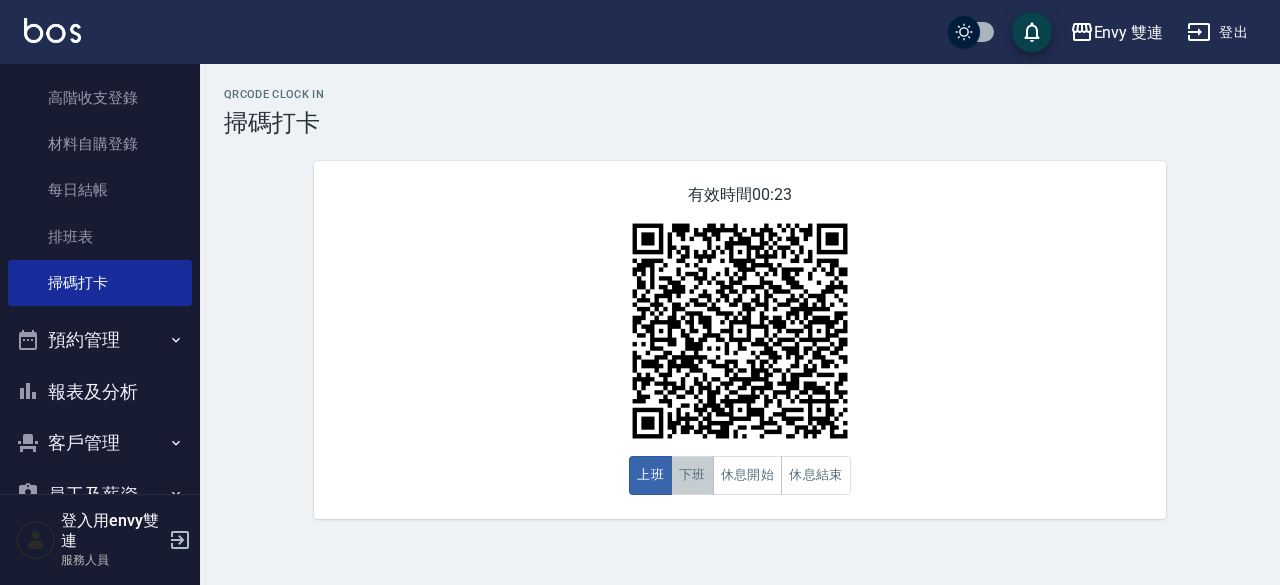 click on "下班" at bounding box center [692, 475] 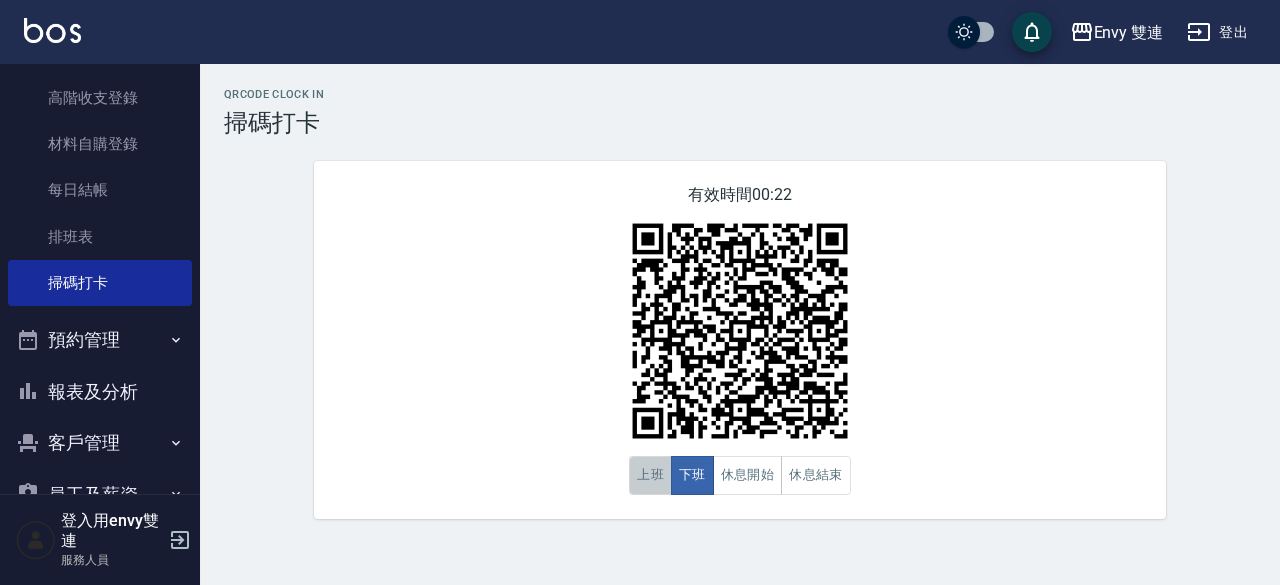 click on "上班" at bounding box center [650, 475] 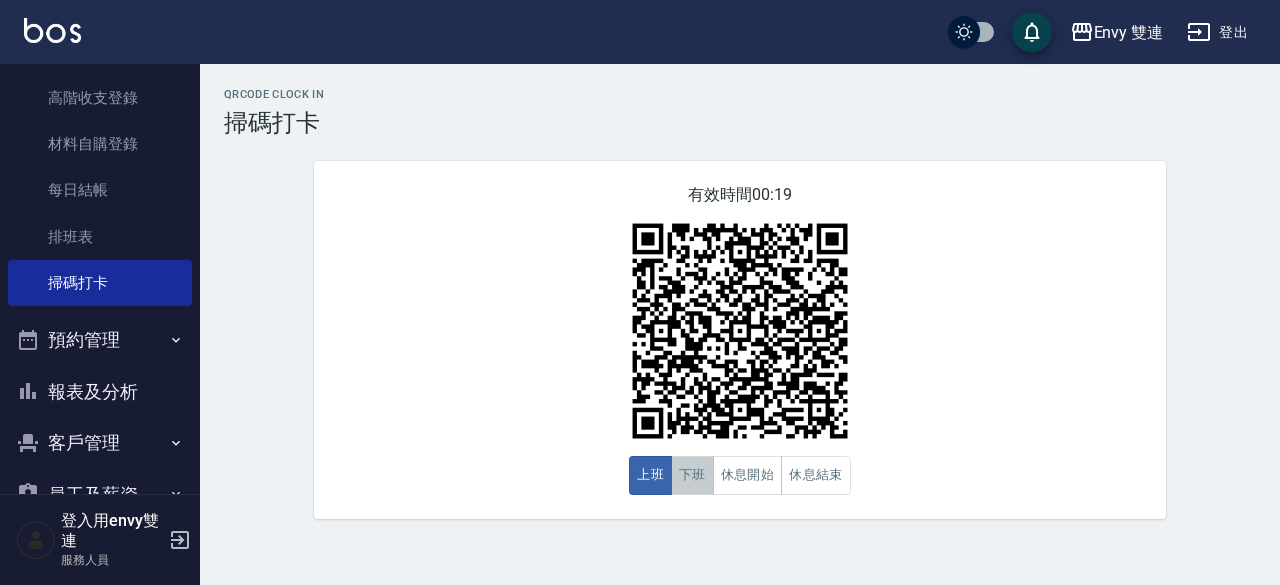 click on "下班" at bounding box center (692, 475) 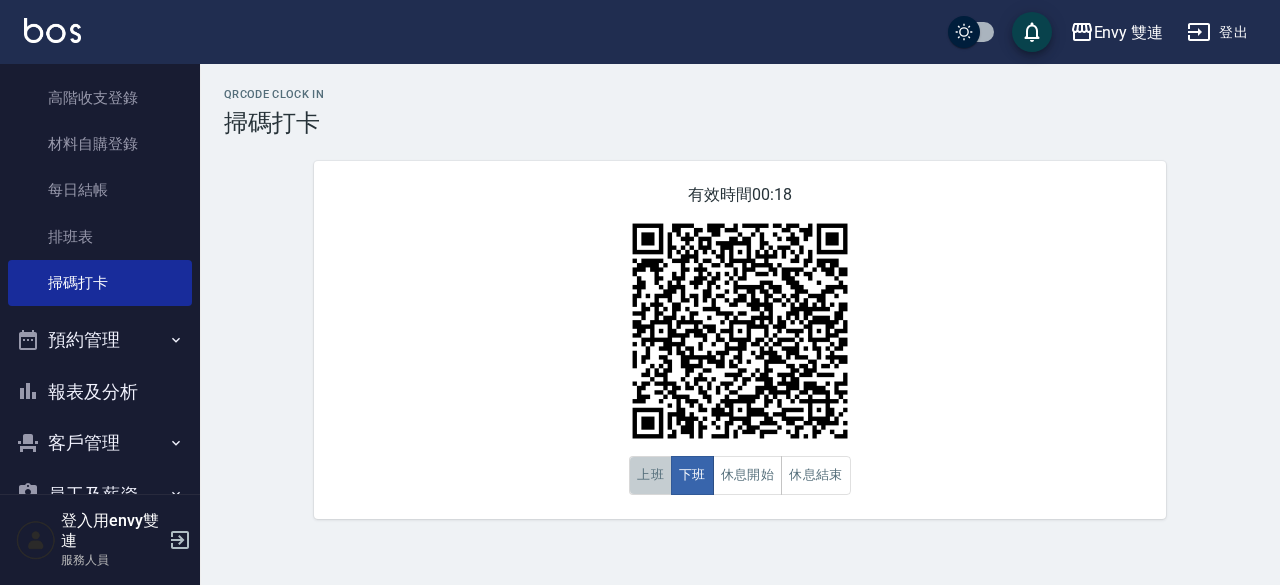 click on "上班" at bounding box center [650, 475] 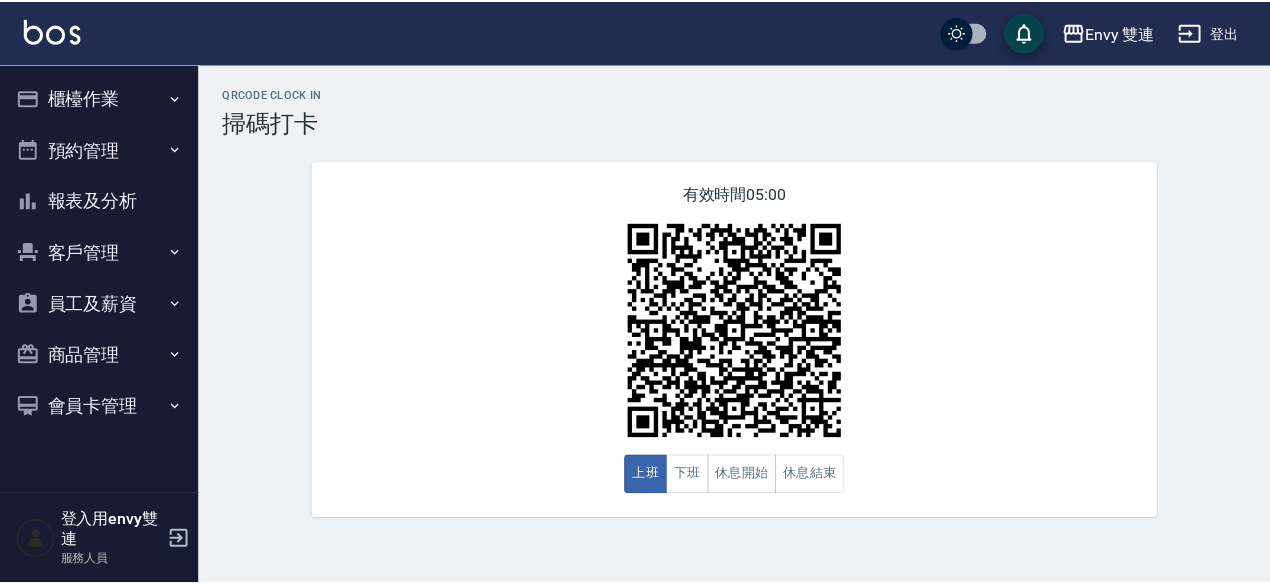 scroll, scrollTop: 0, scrollLeft: 0, axis: both 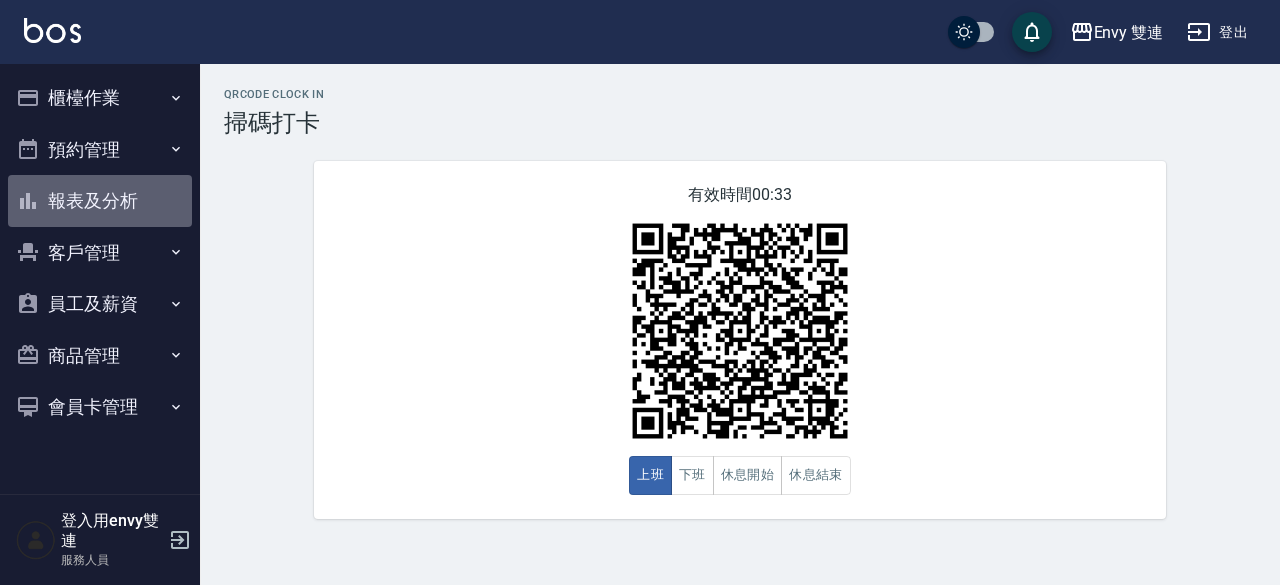 click on "報表及分析" at bounding box center (100, 201) 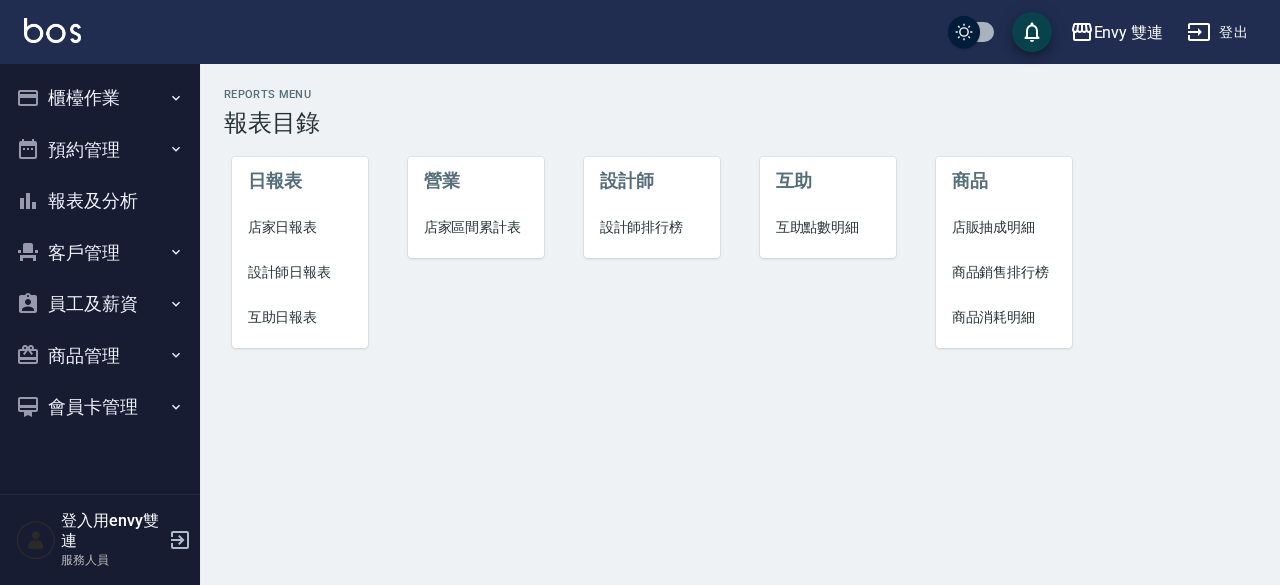 click on "設計師日報表" at bounding box center (300, 272) 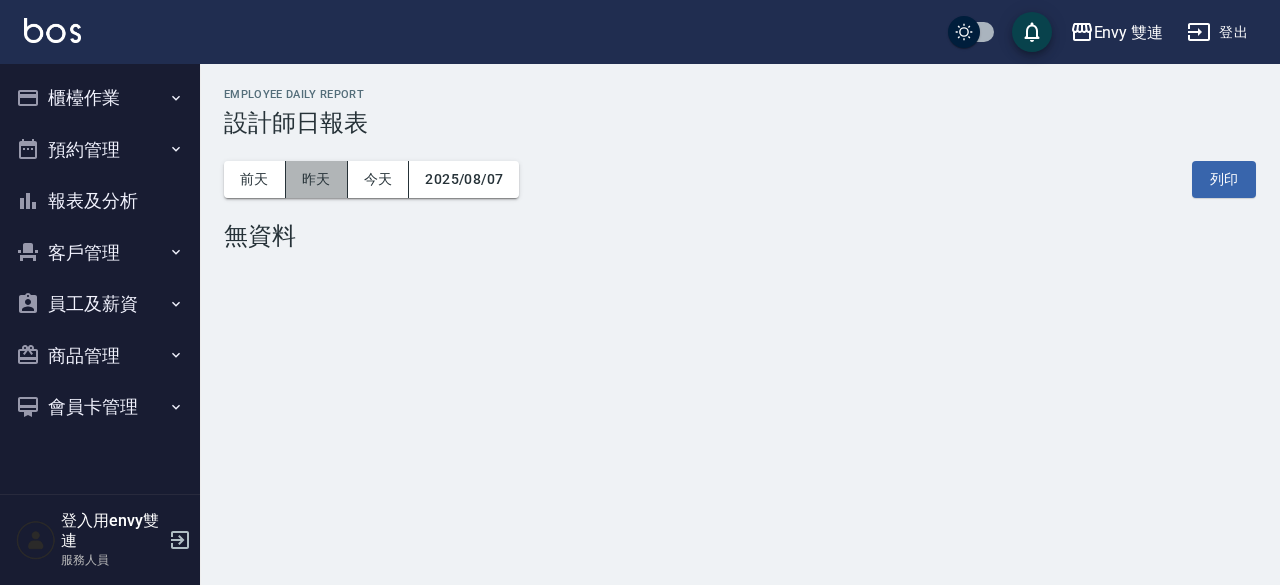 click on "昨天" at bounding box center (317, 179) 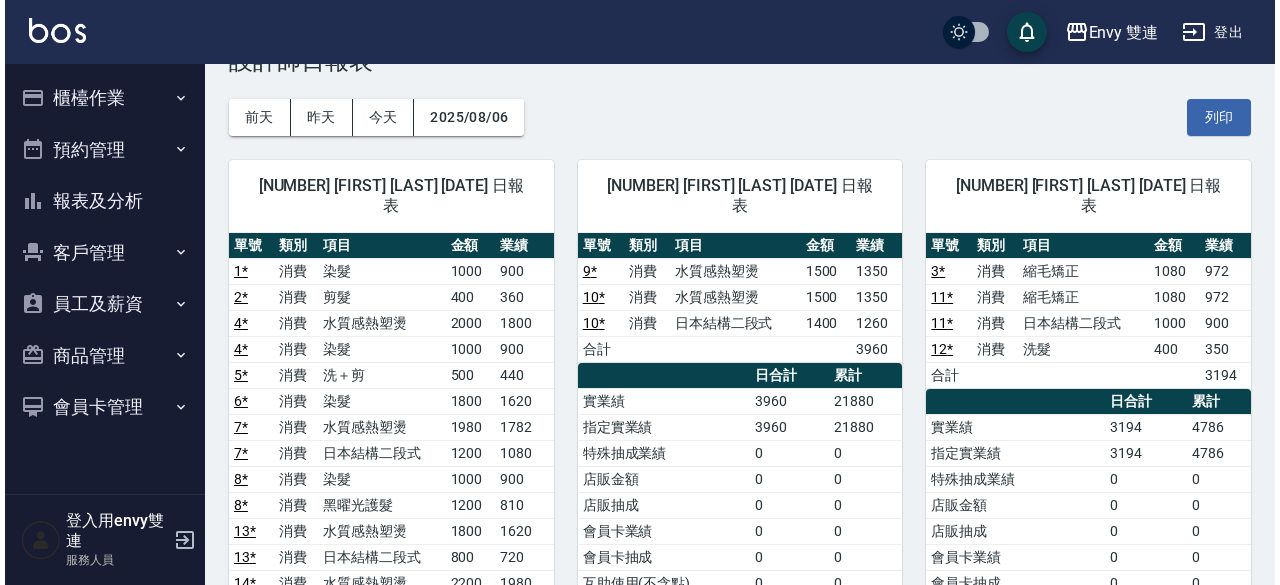 scroll, scrollTop: 40, scrollLeft: 0, axis: vertical 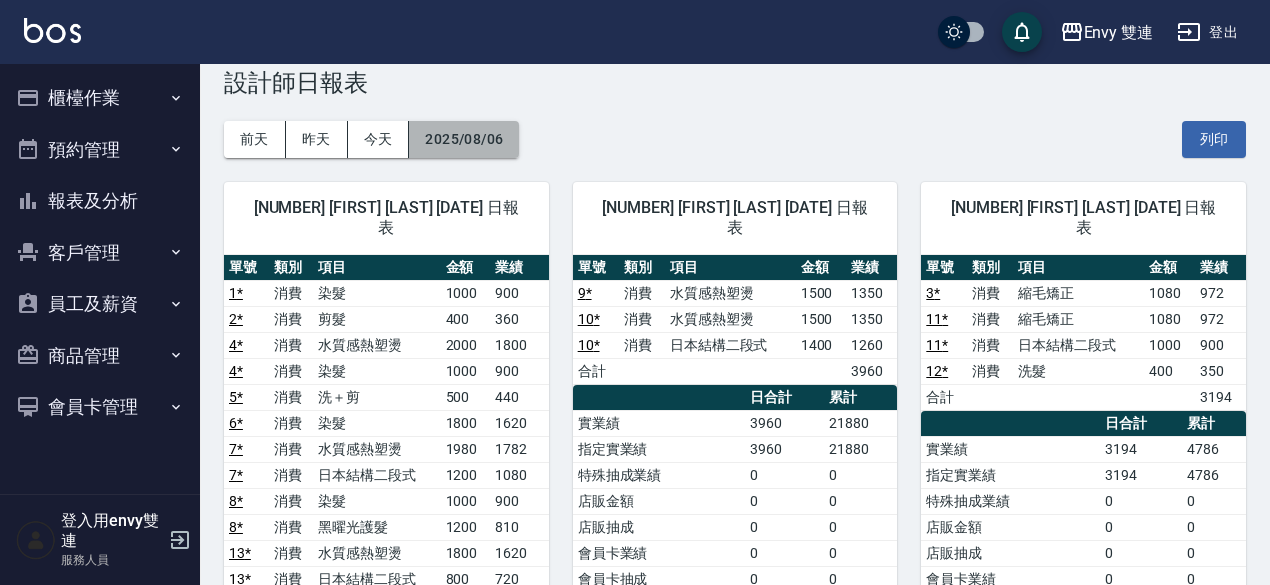 click on "2025/08/06" at bounding box center (464, 139) 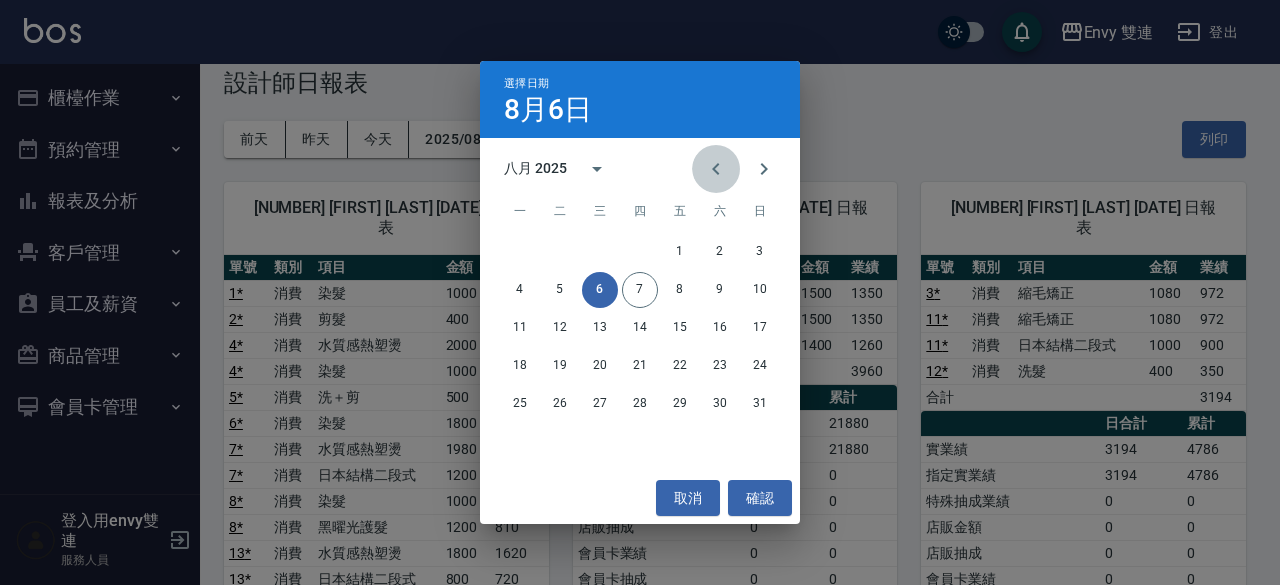 click at bounding box center [716, 169] 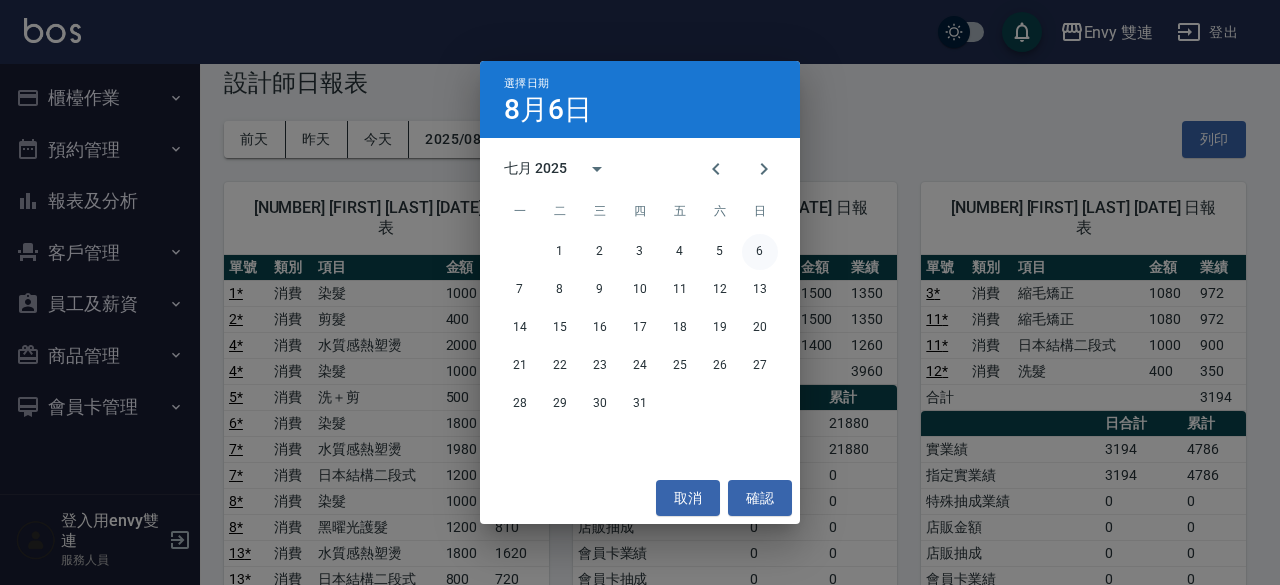 click on "6" at bounding box center (760, 252) 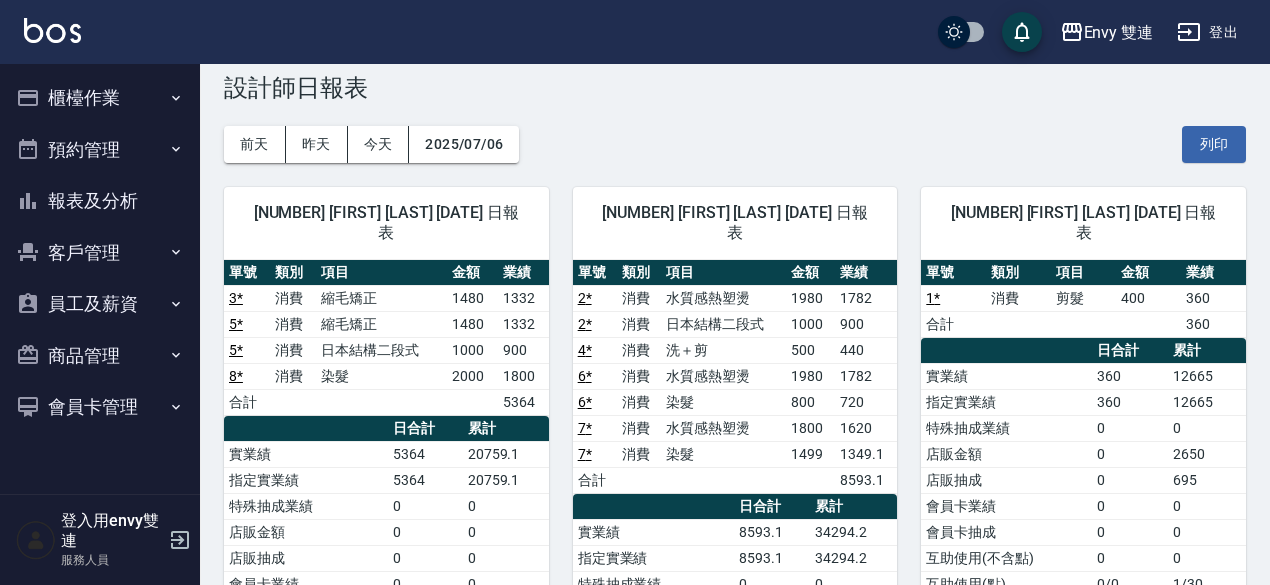 scroll, scrollTop: 0, scrollLeft: 0, axis: both 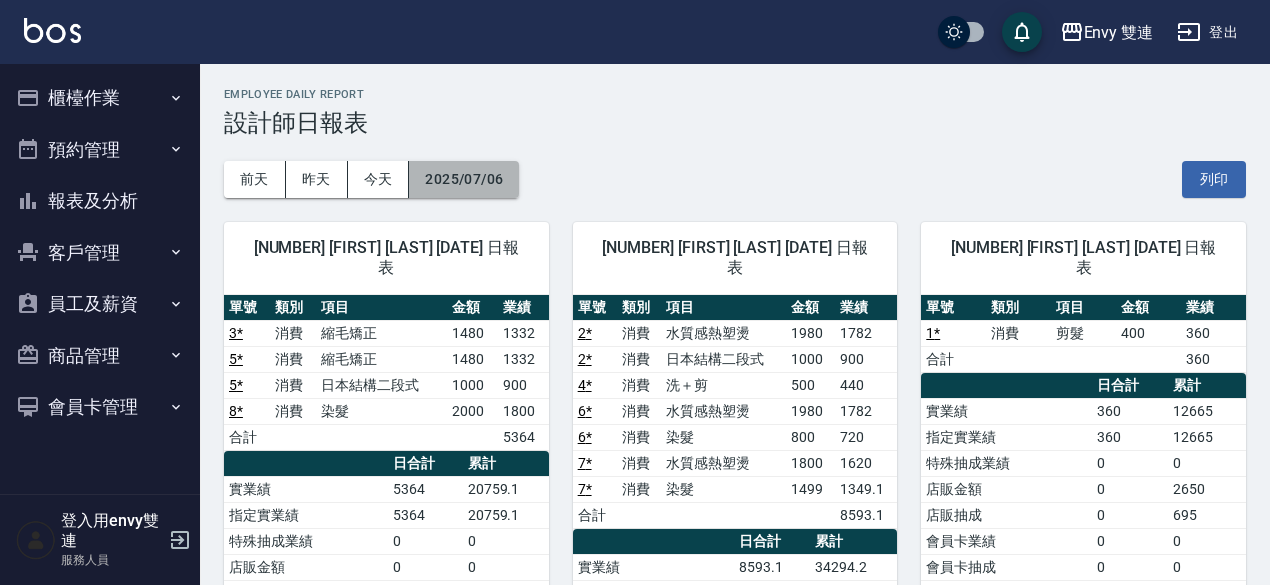 click on "2025/07/06" at bounding box center (464, 179) 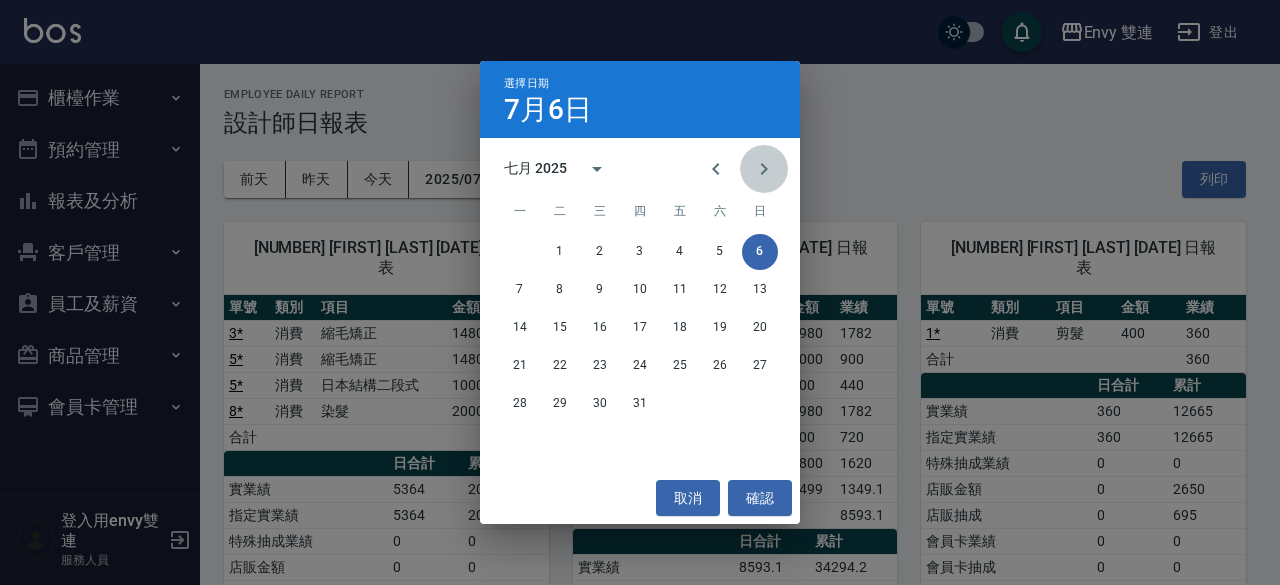click 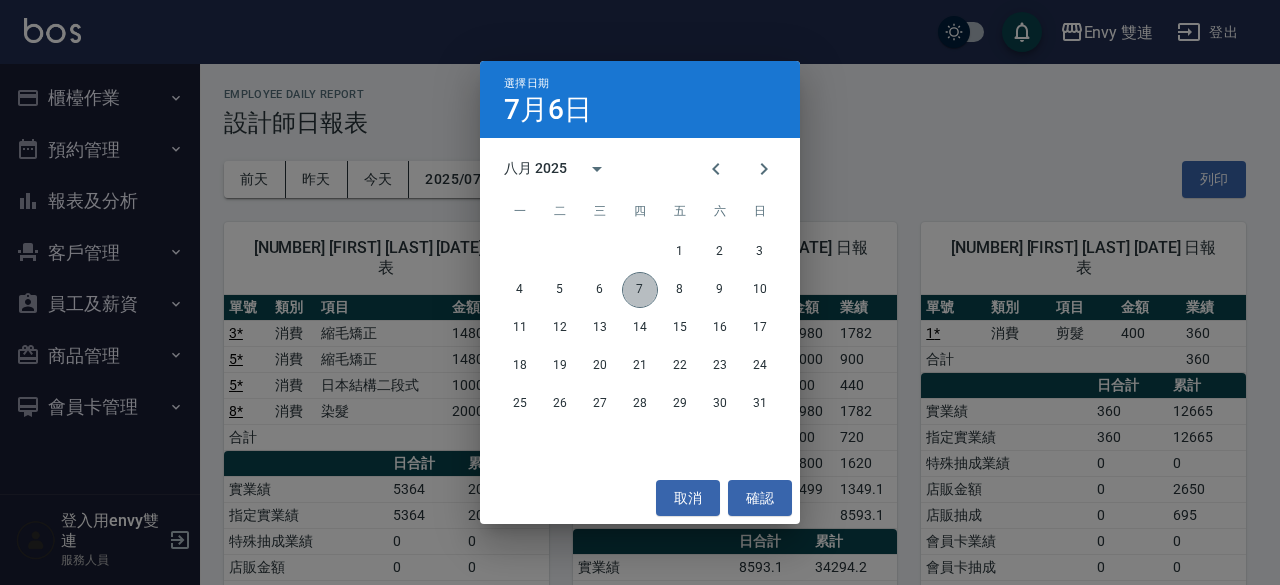 click on "7" at bounding box center (640, 290) 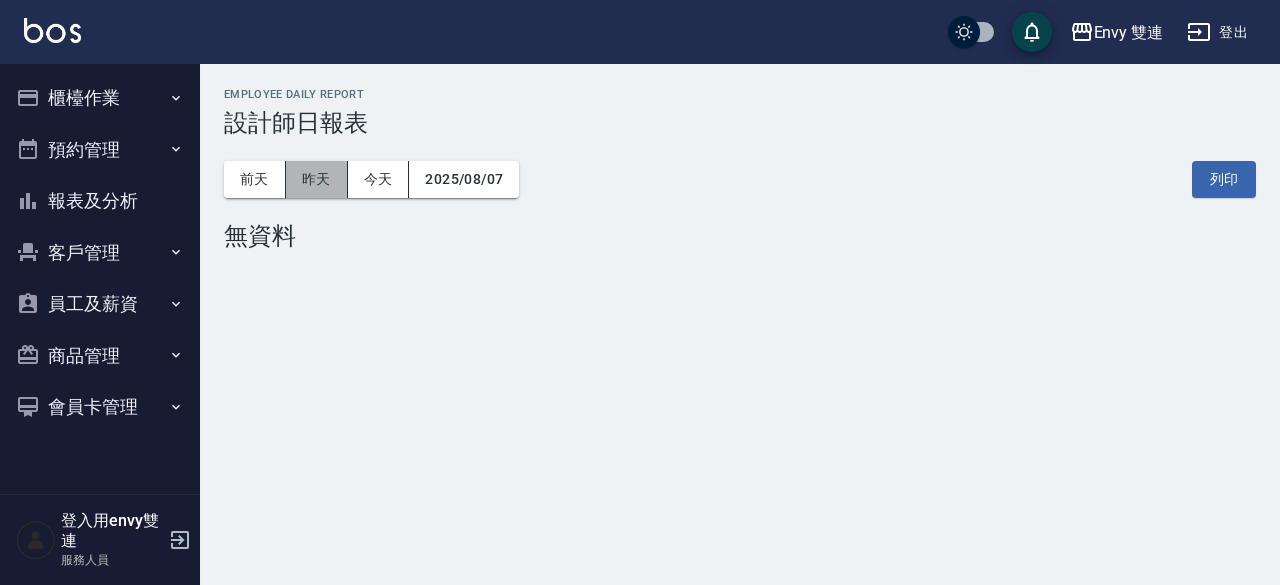 click on "昨天" at bounding box center [317, 179] 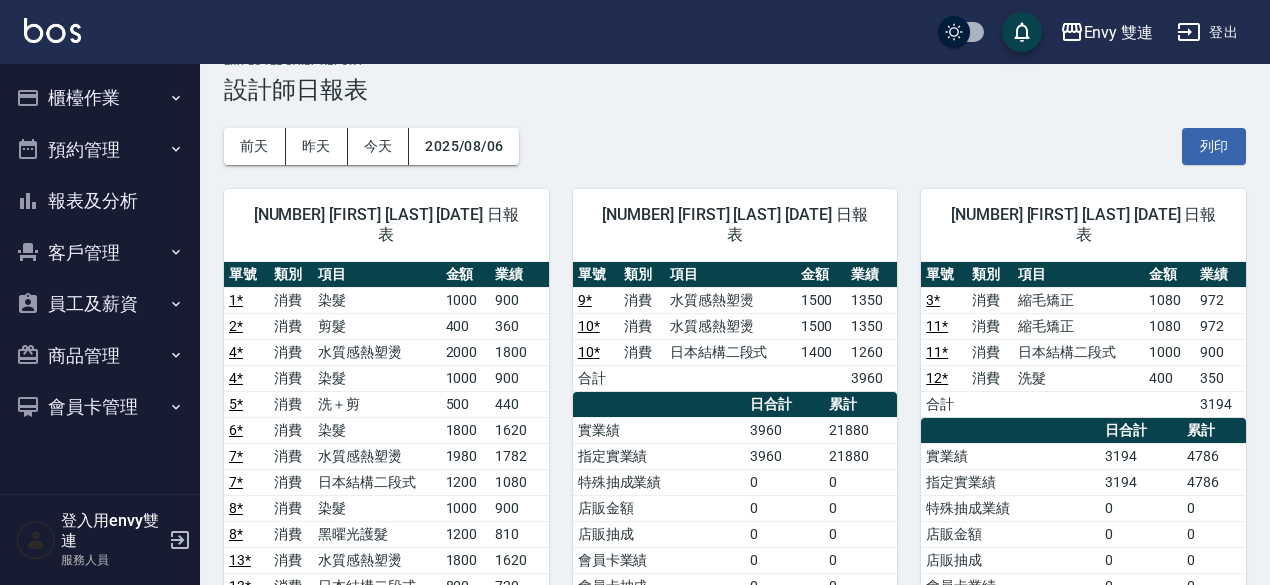 scroll, scrollTop: 31, scrollLeft: 0, axis: vertical 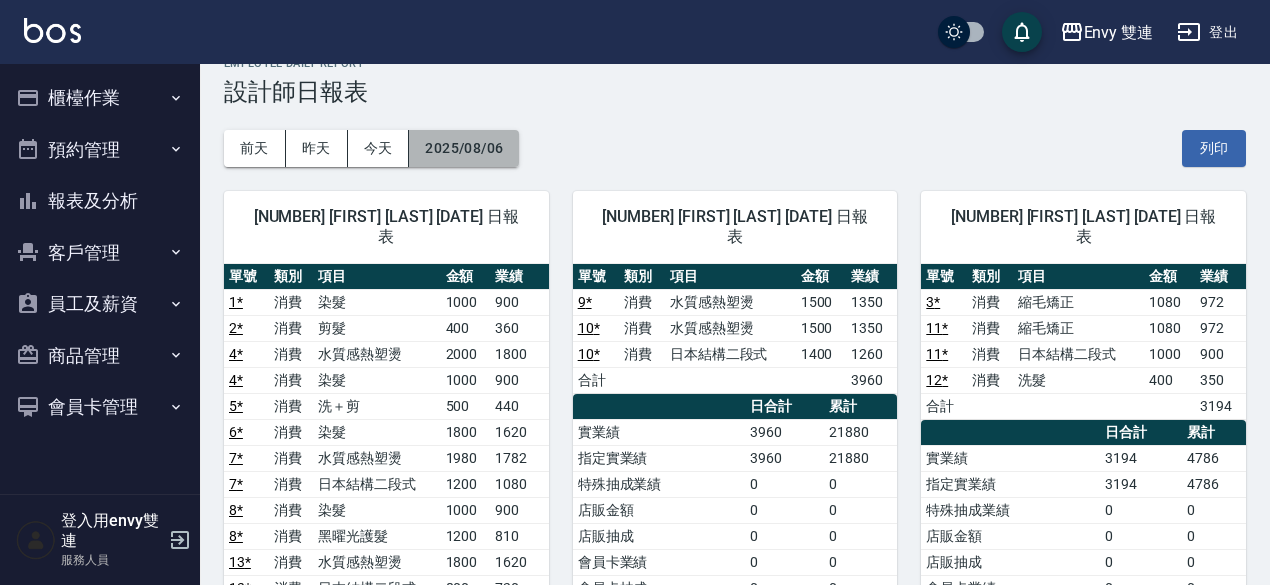click on "2025/08/06" at bounding box center (464, 148) 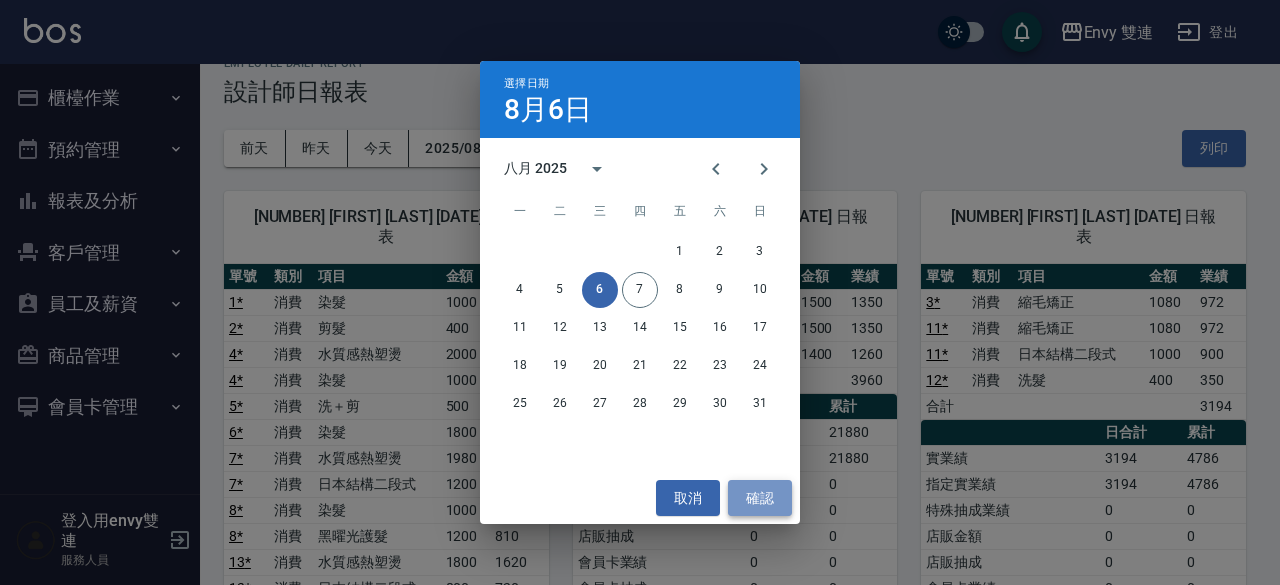 click on "確認" at bounding box center [760, 498] 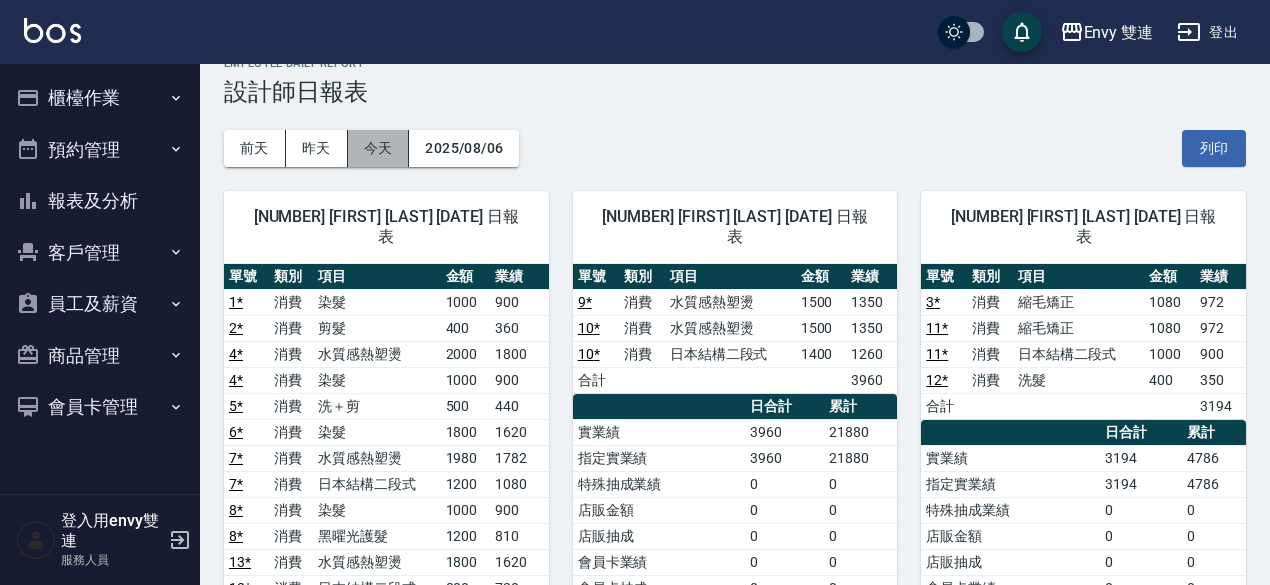 click on "今天" at bounding box center [379, 148] 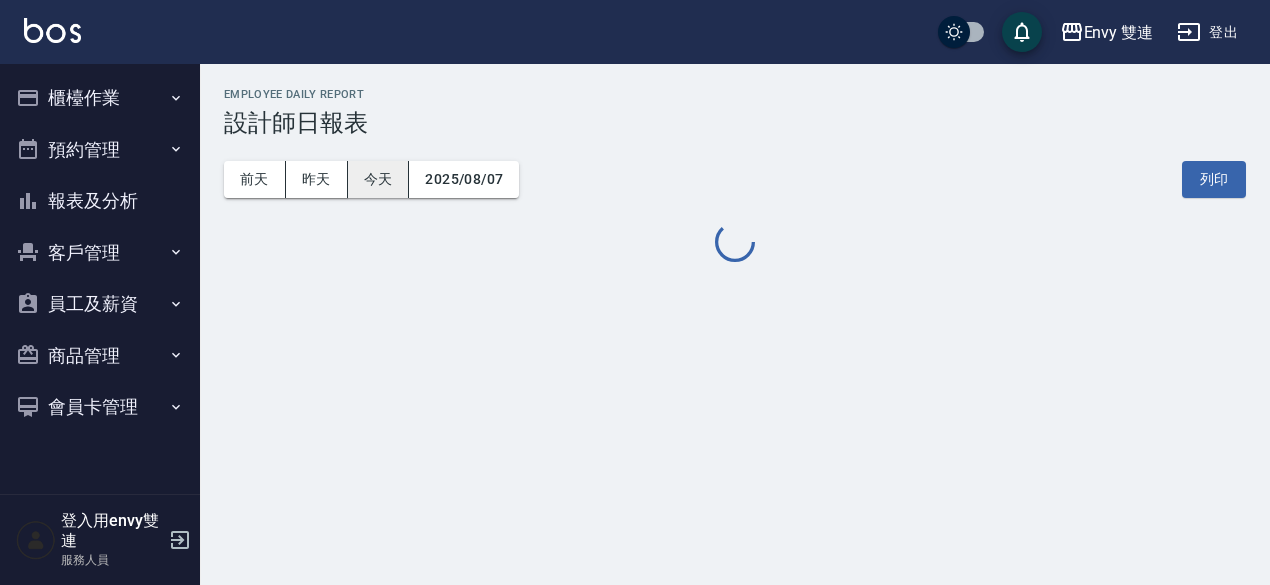 scroll, scrollTop: 0, scrollLeft: 0, axis: both 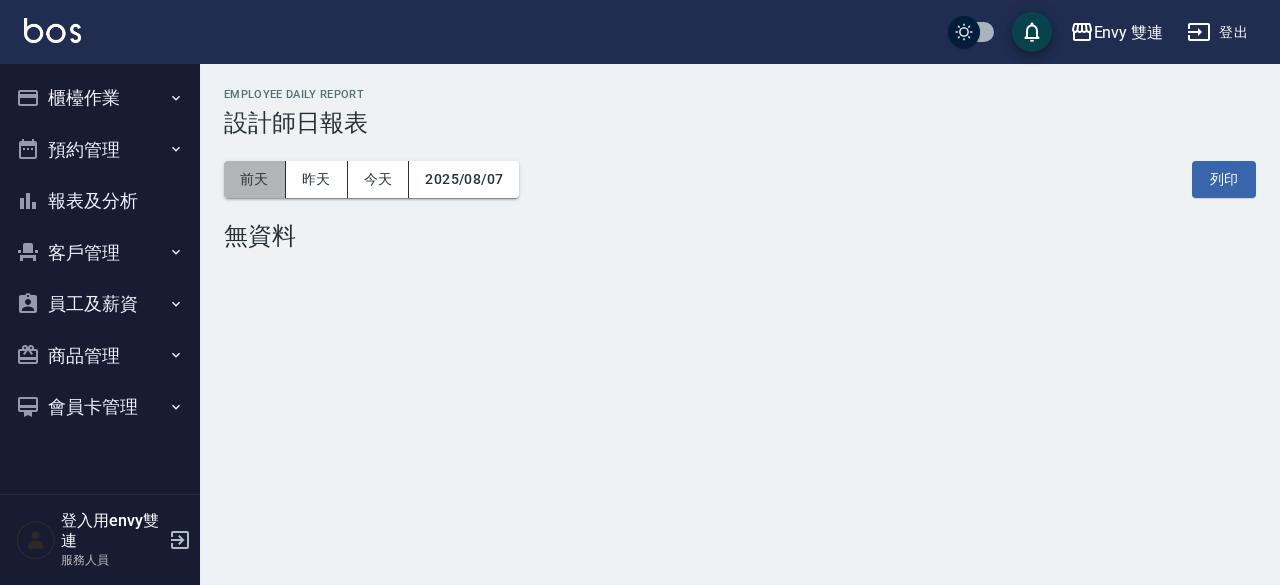 click on "前天" at bounding box center [255, 179] 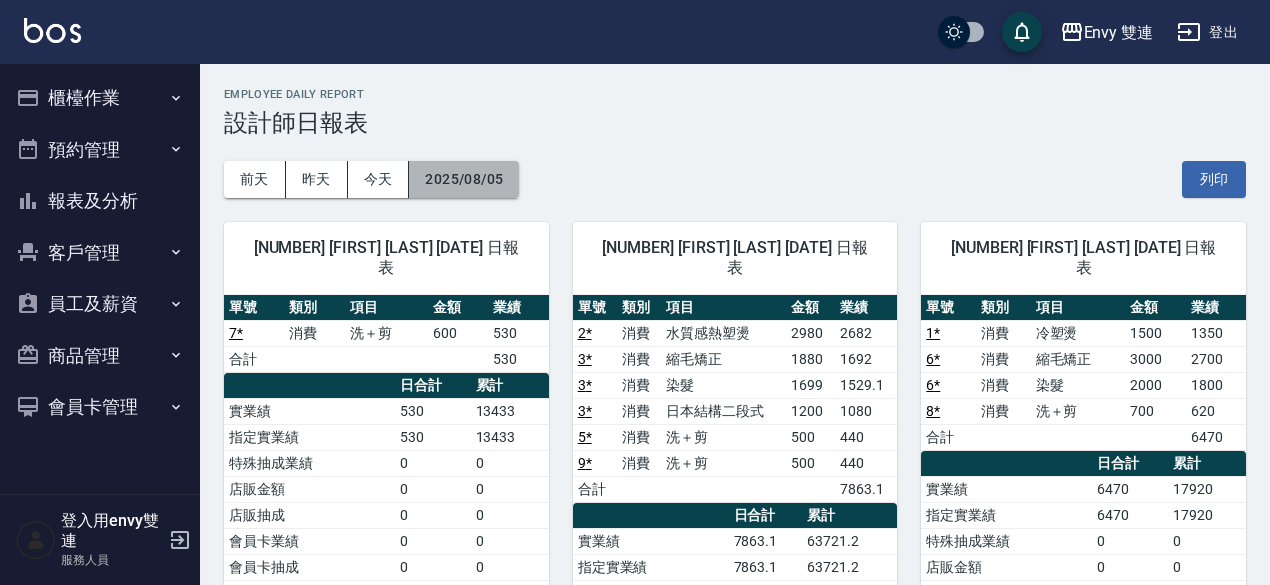 click on "2025/08/05" at bounding box center (464, 179) 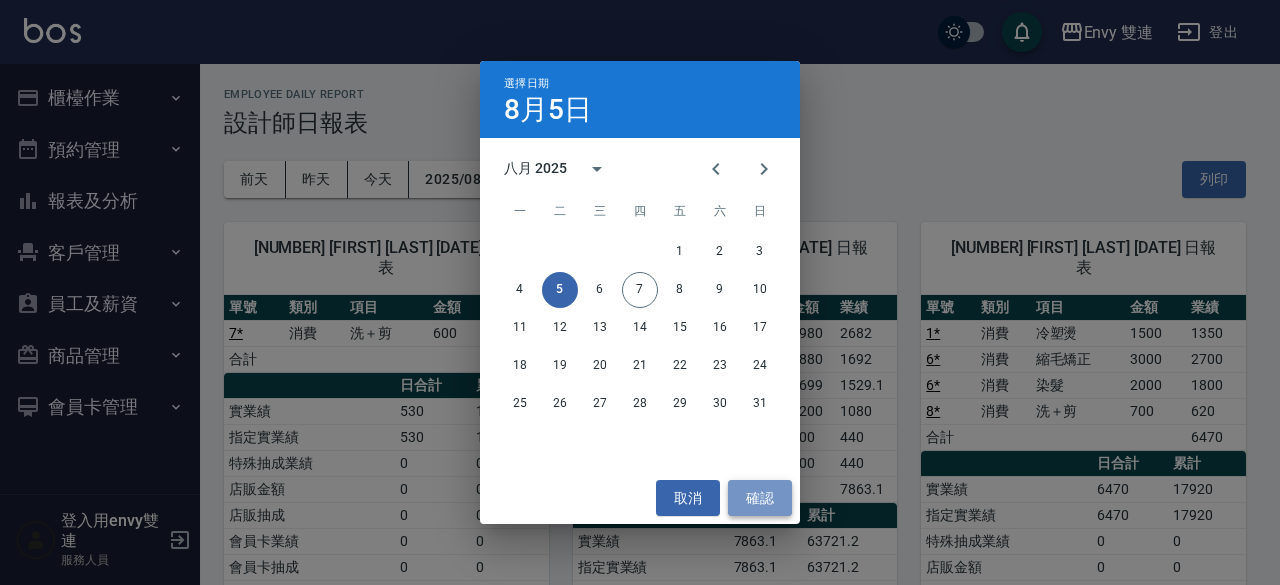 click on "確認" at bounding box center [760, 498] 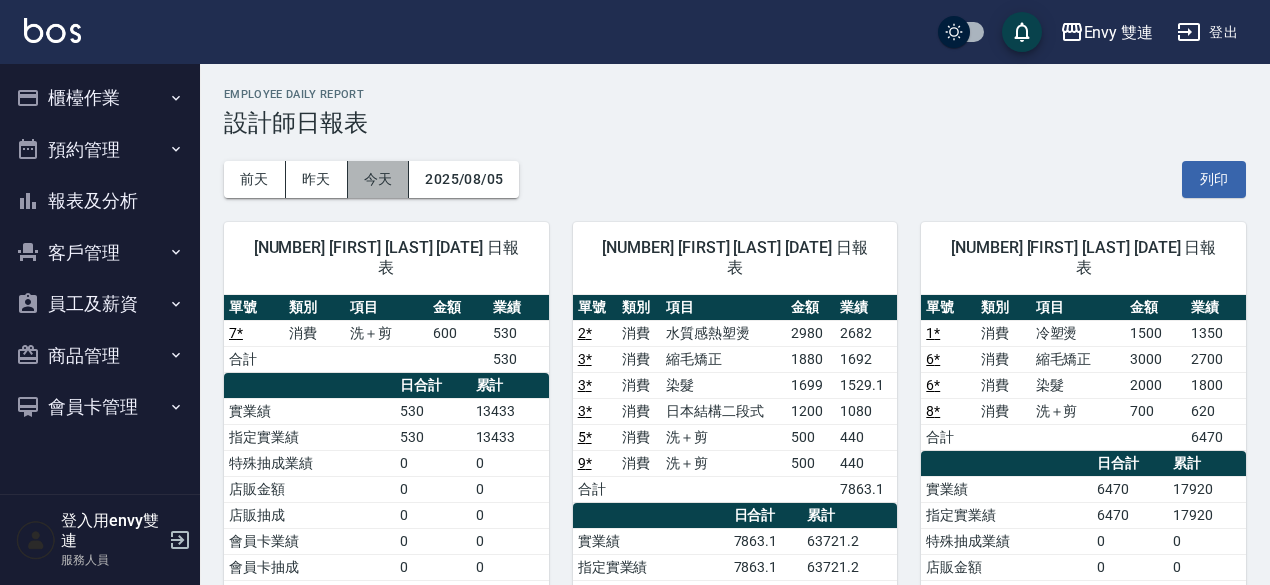 click on "今天" at bounding box center [379, 179] 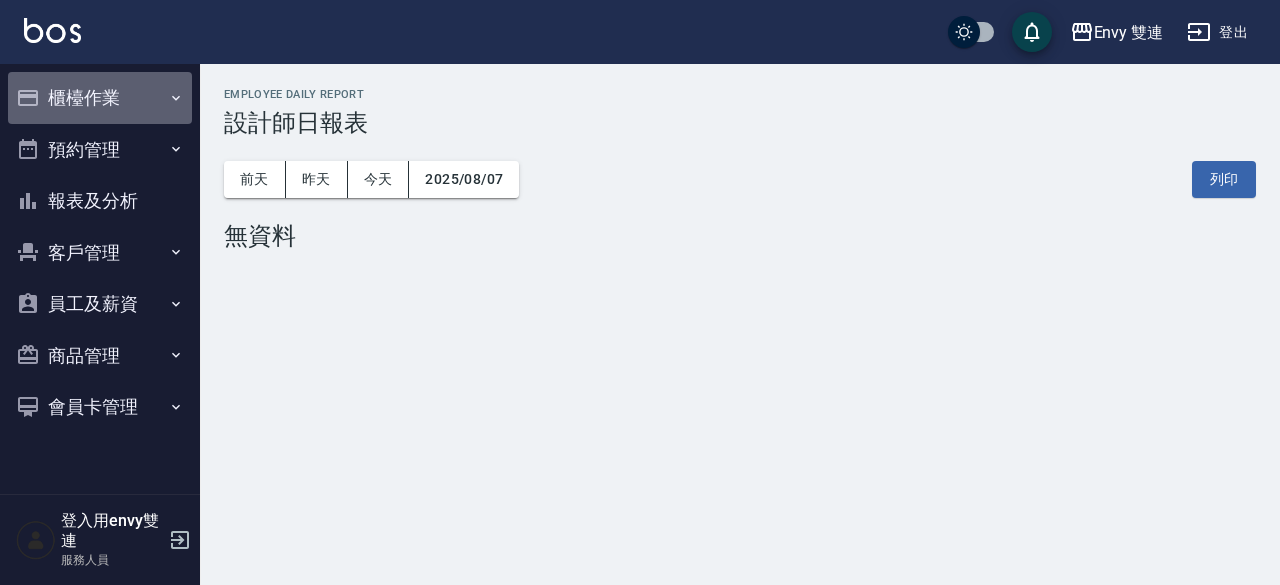 click on "櫃檯作業" at bounding box center (100, 98) 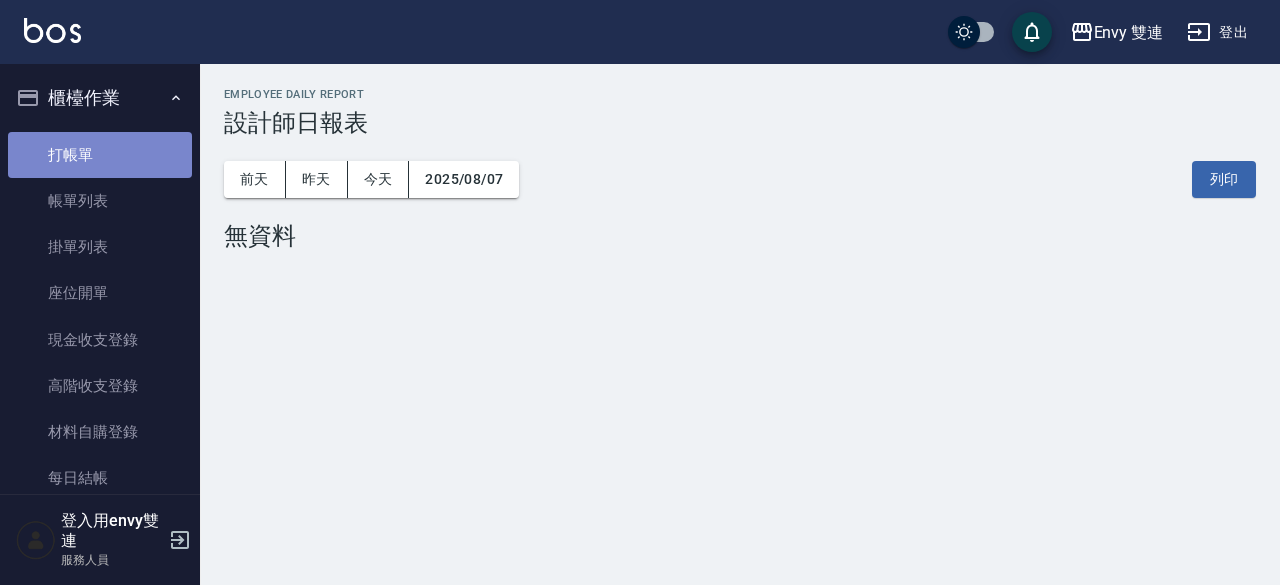 click on "打帳單" at bounding box center [100, 155] 